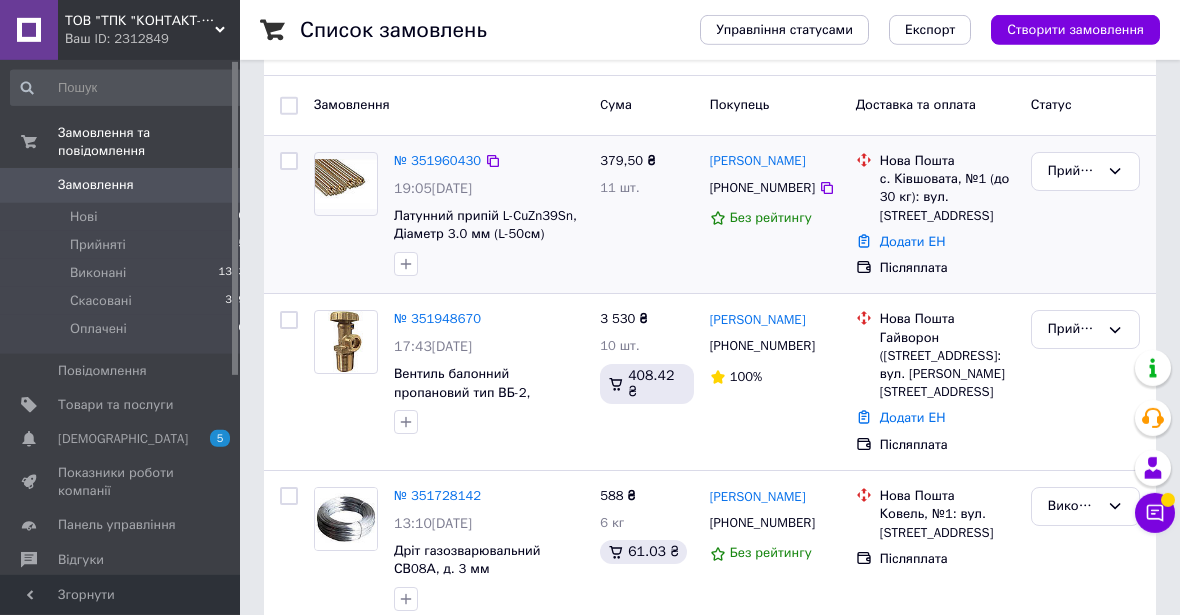 scroll, scrollTop: 204, scrollLeft: 0, axis: vertical 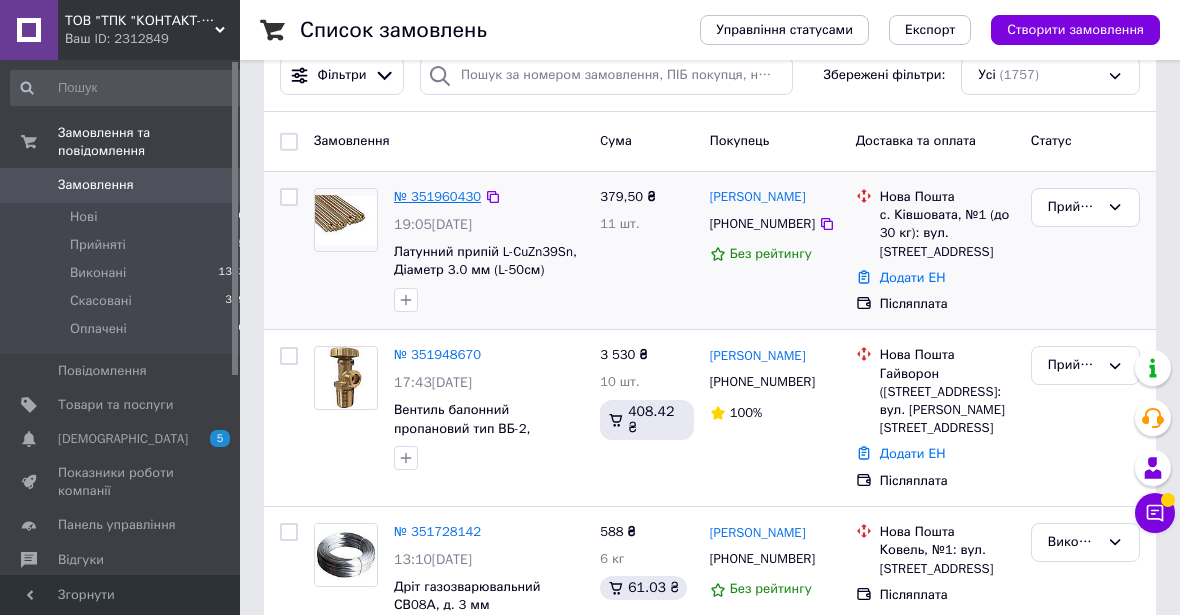 click on "№ 351960430" at bounding box center (437, 196) 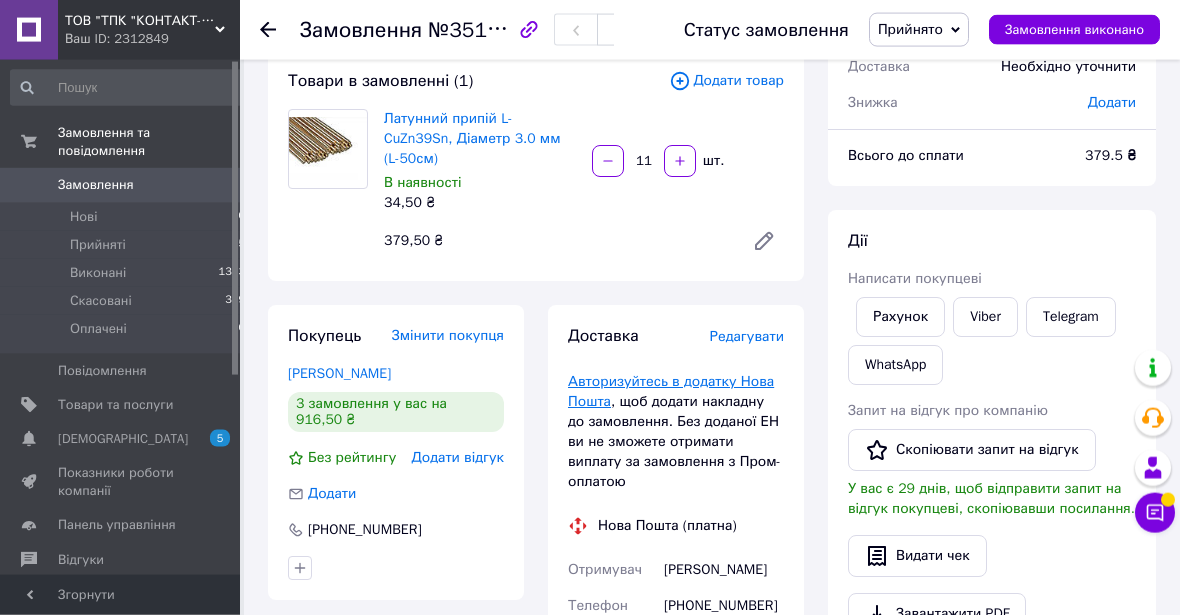 scroll, scrollTop: 306, scrollLeft: 0, axis: vertical 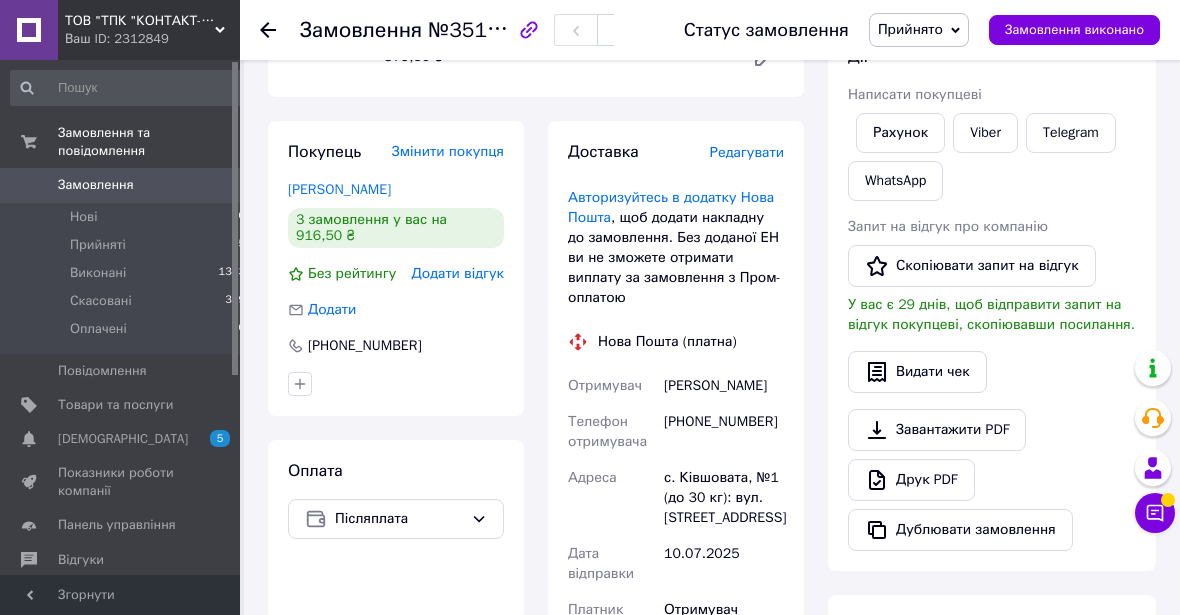 click on "Замовлення" at bounding box center (96, 185) 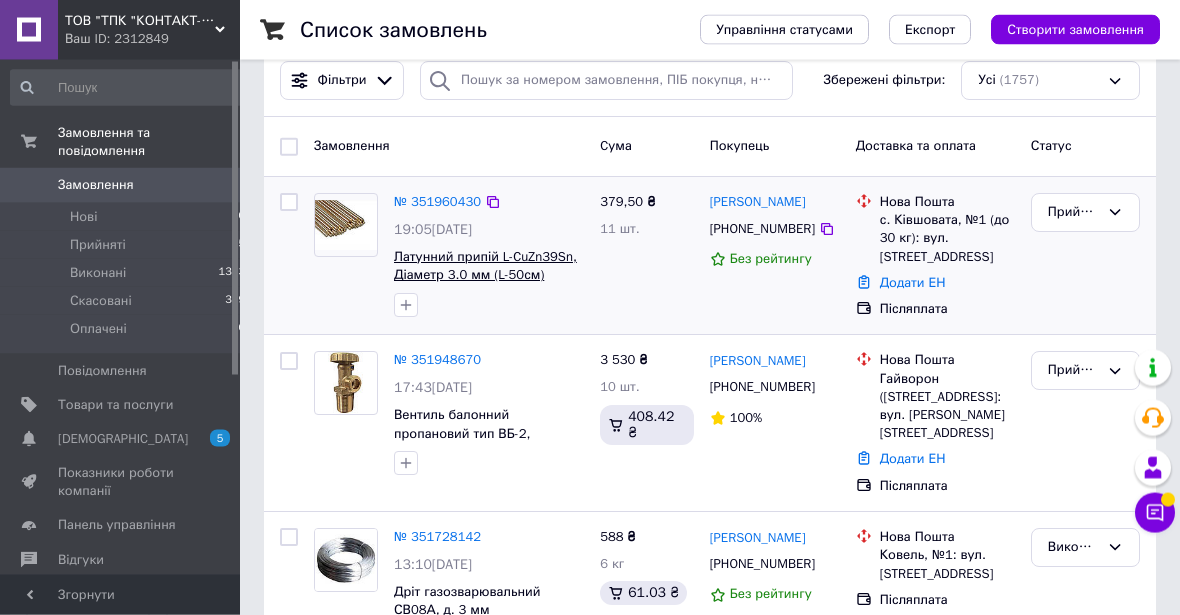 scroll, scrollTop: 204, scrollLeft: 0, axis: vertical 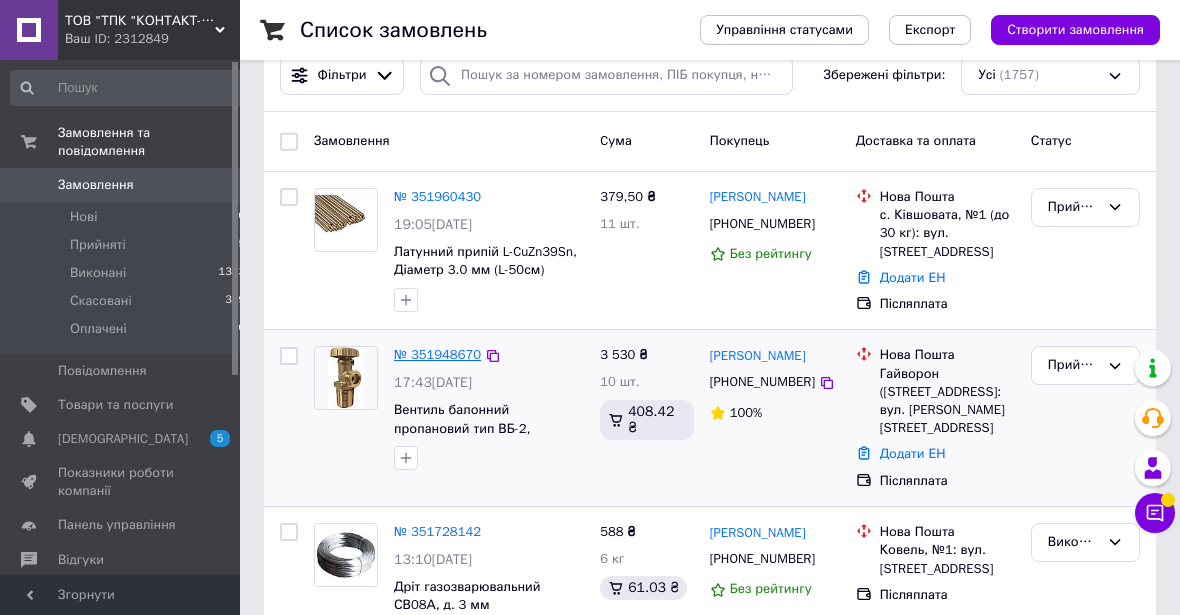 click on "№ 351948670" at bounding box center [437, 354] 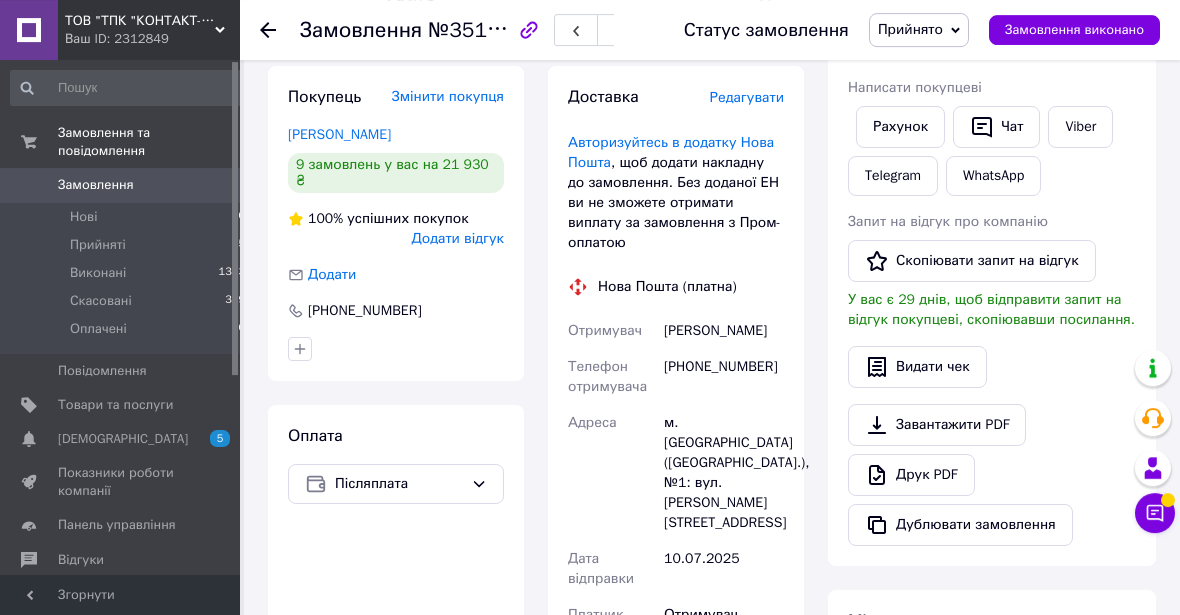 scroll, scrollTop: 408, scrollLeft: 0, axis: vertical 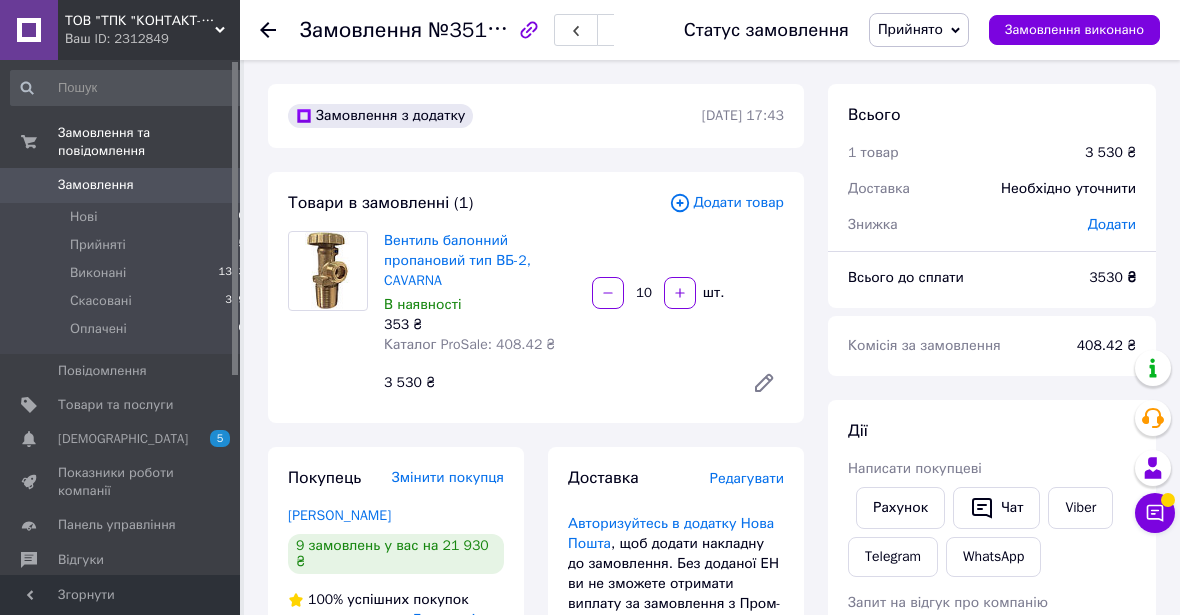 click on "Замовлення" at bounding box center [96, 185] 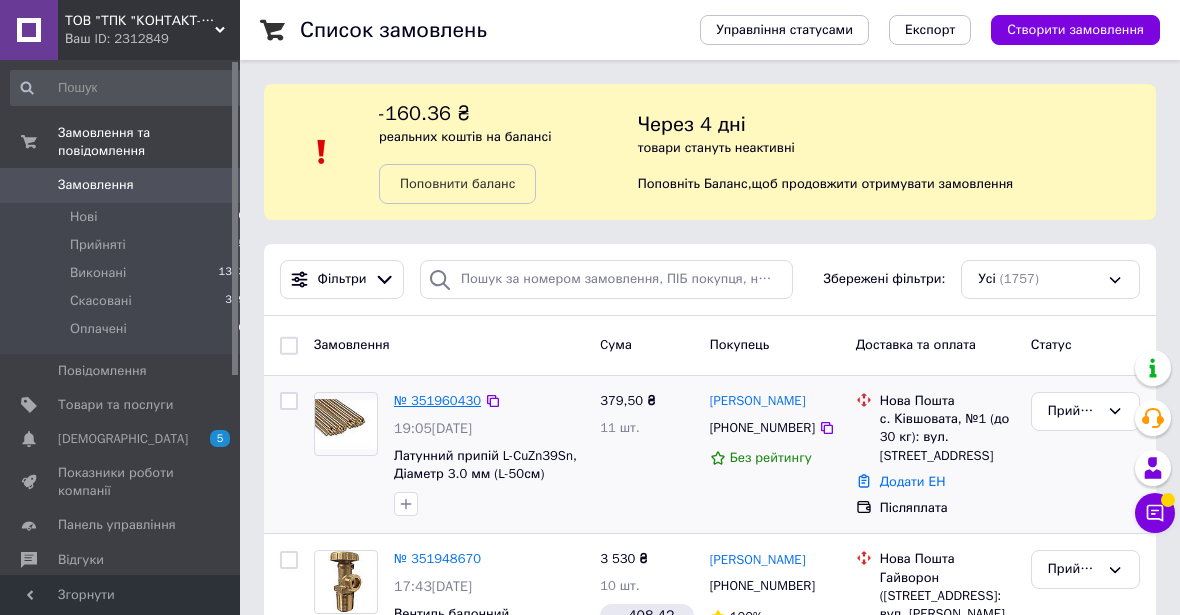 click on "№ 351960430" at bounding box center [437, 400] 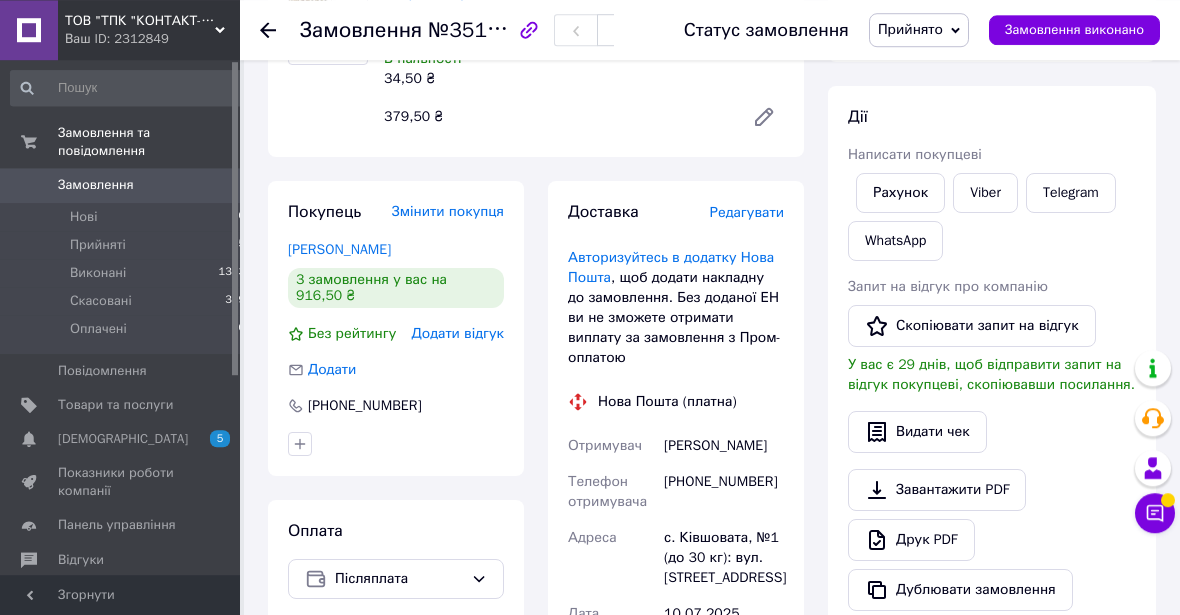 scroll, scrollTop: 0, scrollLeft: 0, axis: both 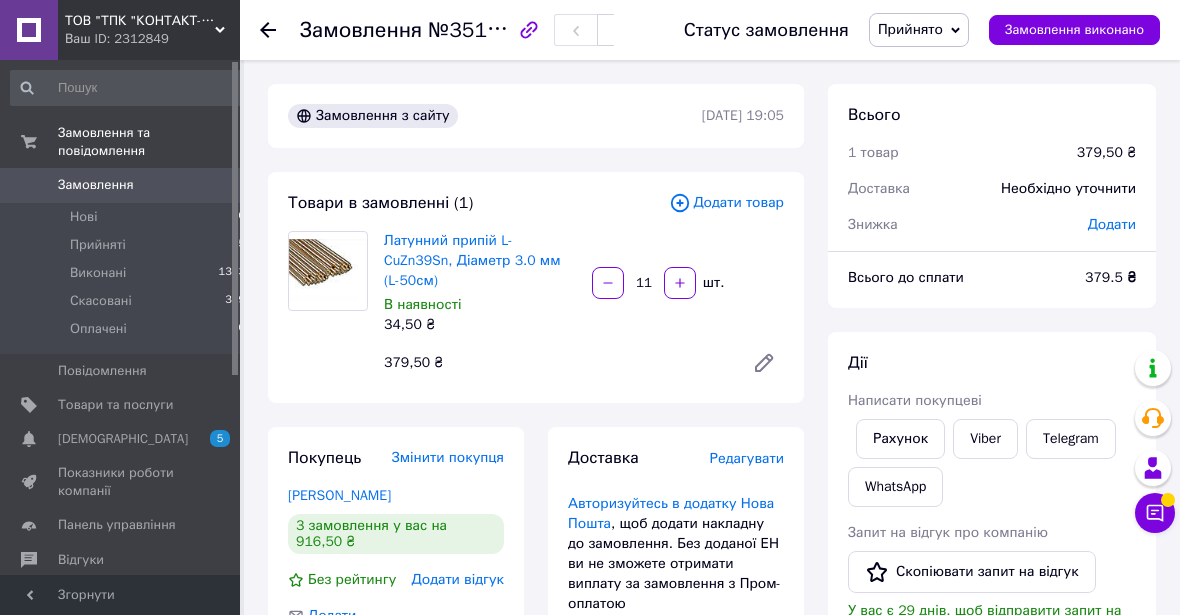 click on "Замовлення" at bounding box center (96, 185) 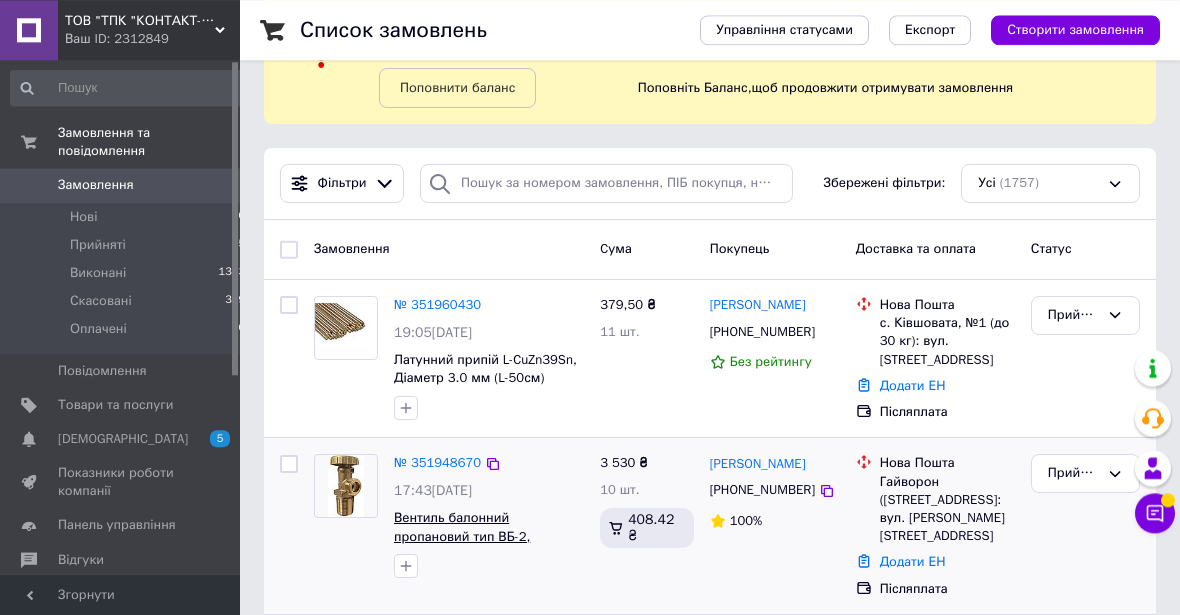 scroll, scrollTop: 204, scrollLeft: 0, axis: vertical 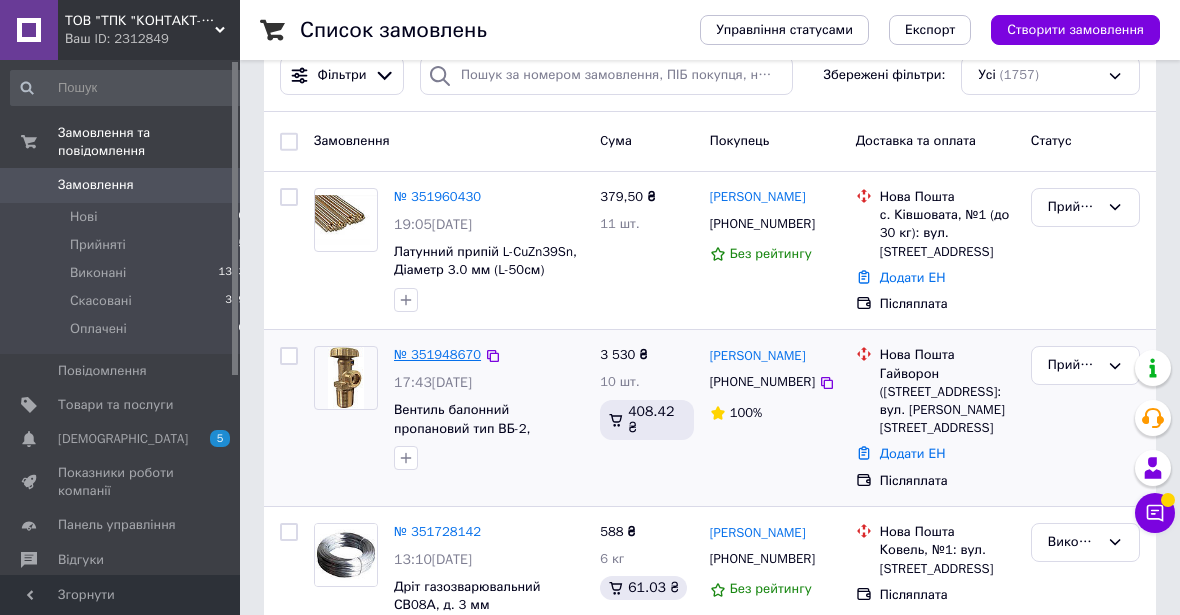 click on "№ 351948670" at bounding box center [437, 354] 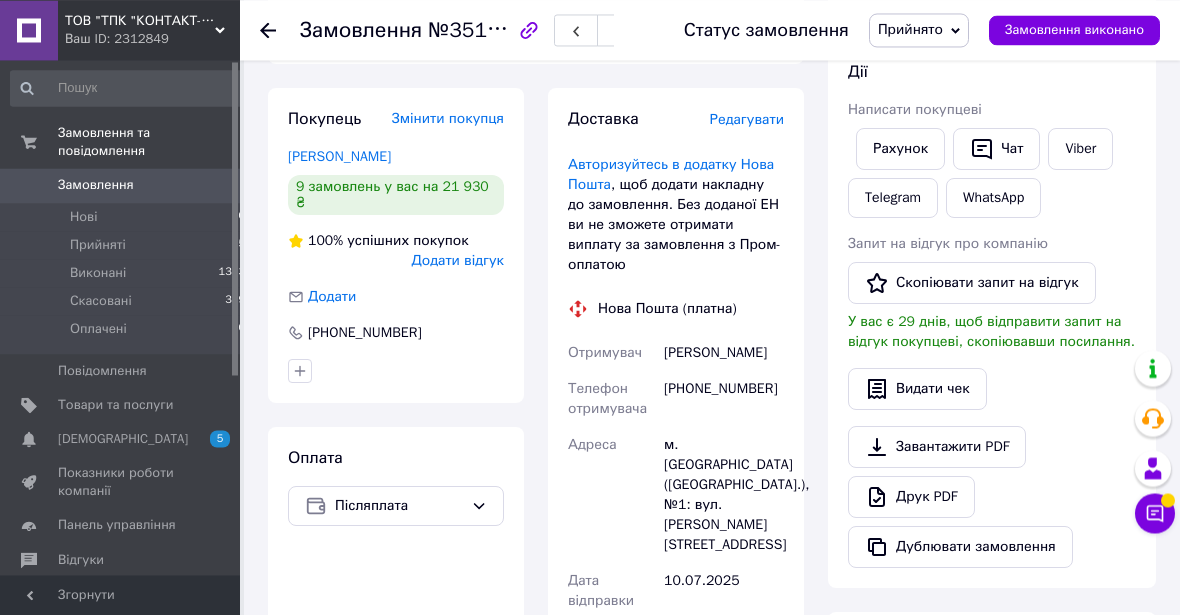 scroll, scrollTop: 38, scrollLeft: 0, axis: vertical 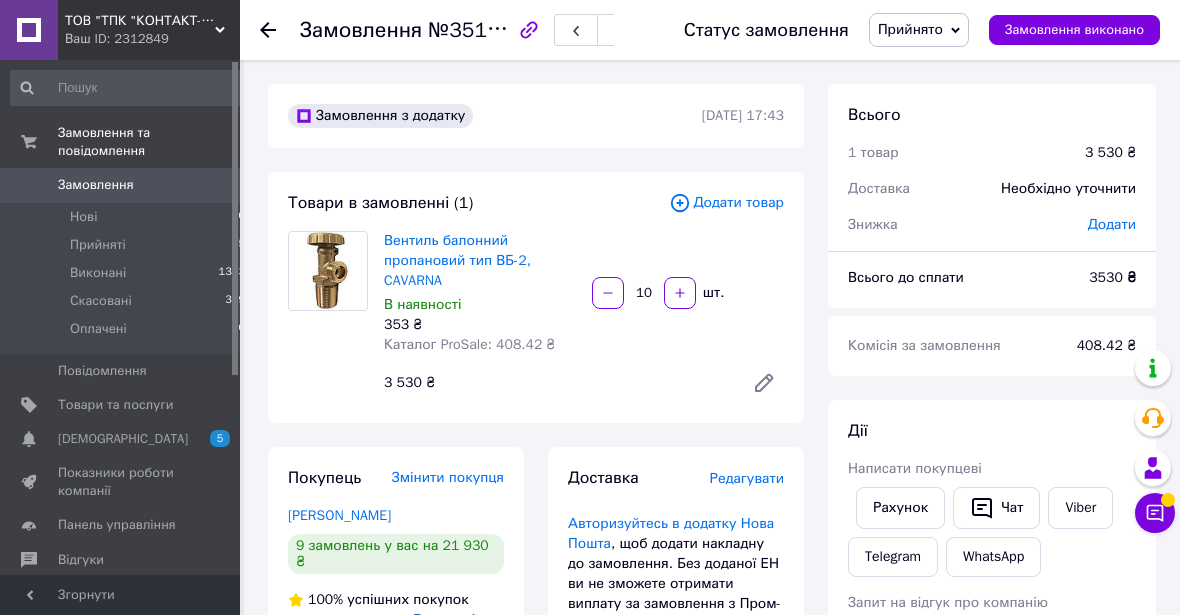 click on "Замовлення" at bounding box center (96, 185) 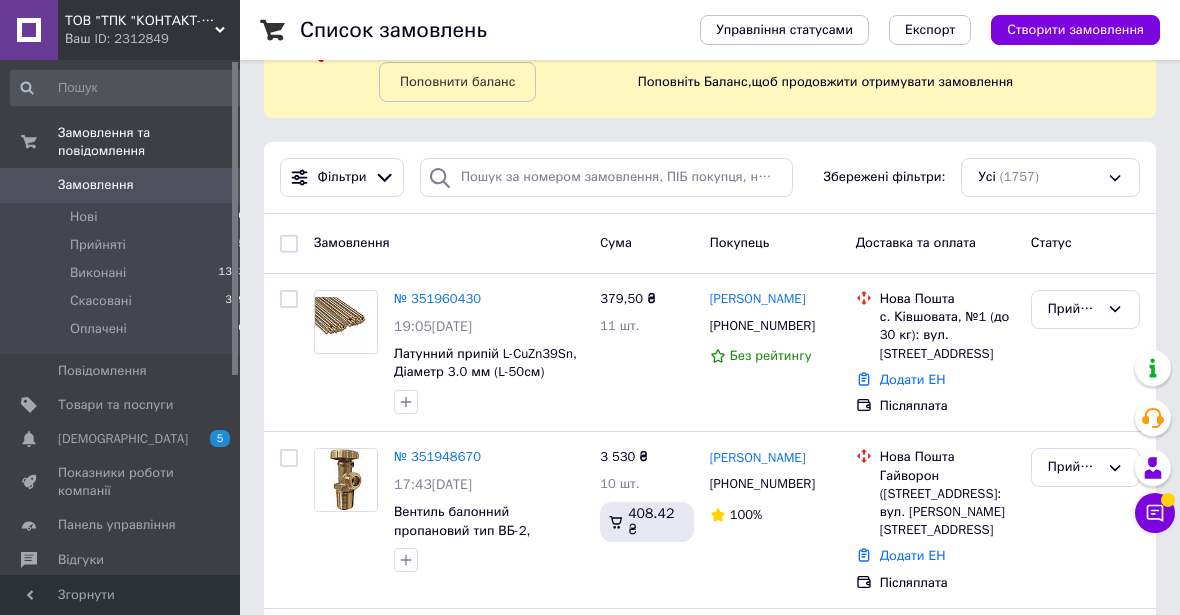 scroll, scrollTop: 0, scrollLeft: 0, axis: both 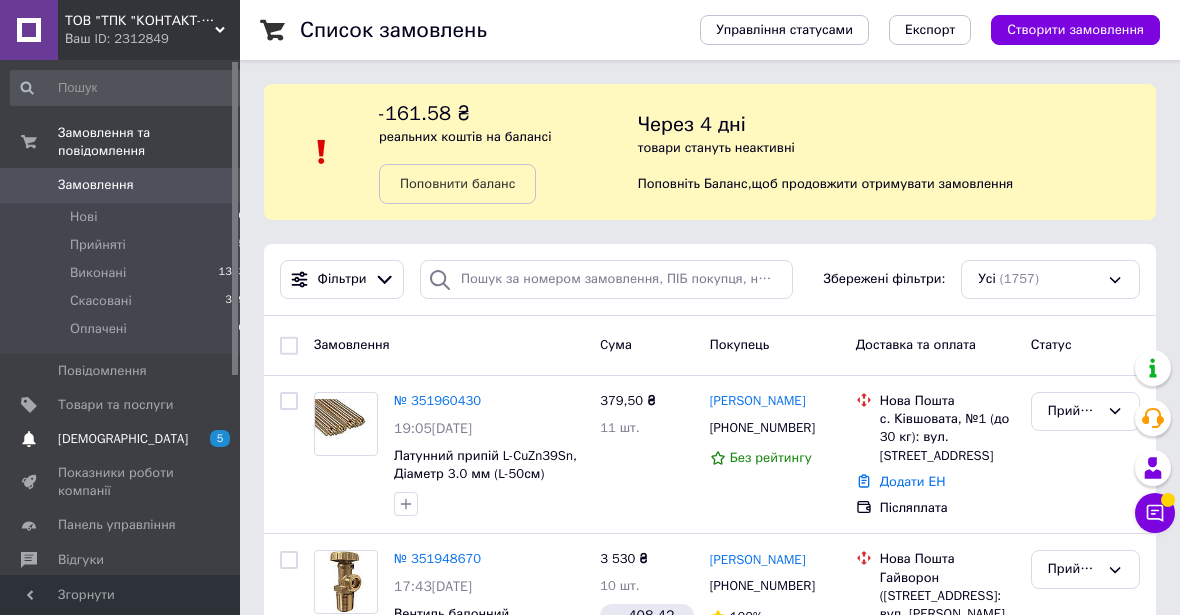 click on "[DEMOGRAPHIC_DATA]" at bounding box center [123, 439] 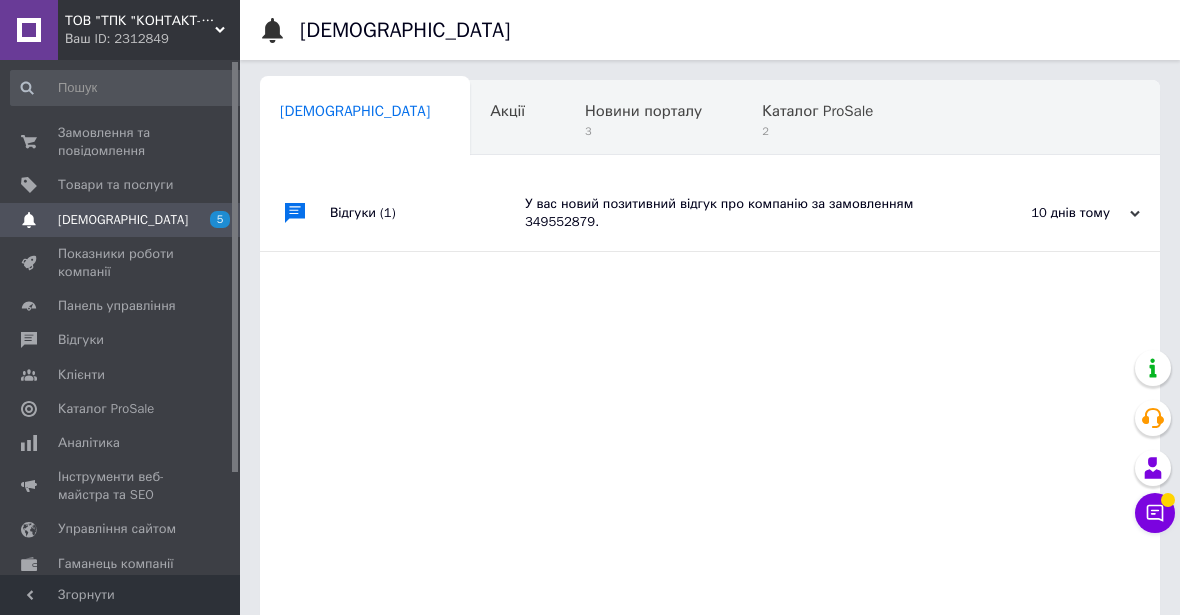 scroll, scrollTop: 0, scrollLeft: 10, axis: horizontal 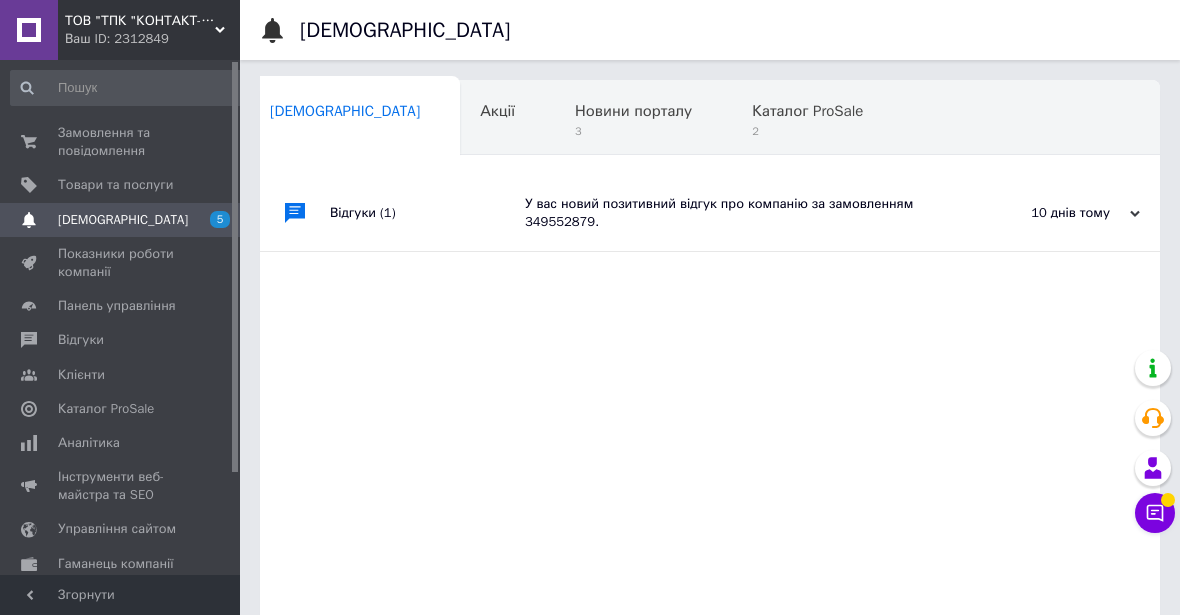 click on "Відгуки   (1)" at bounding box center [427, 213] 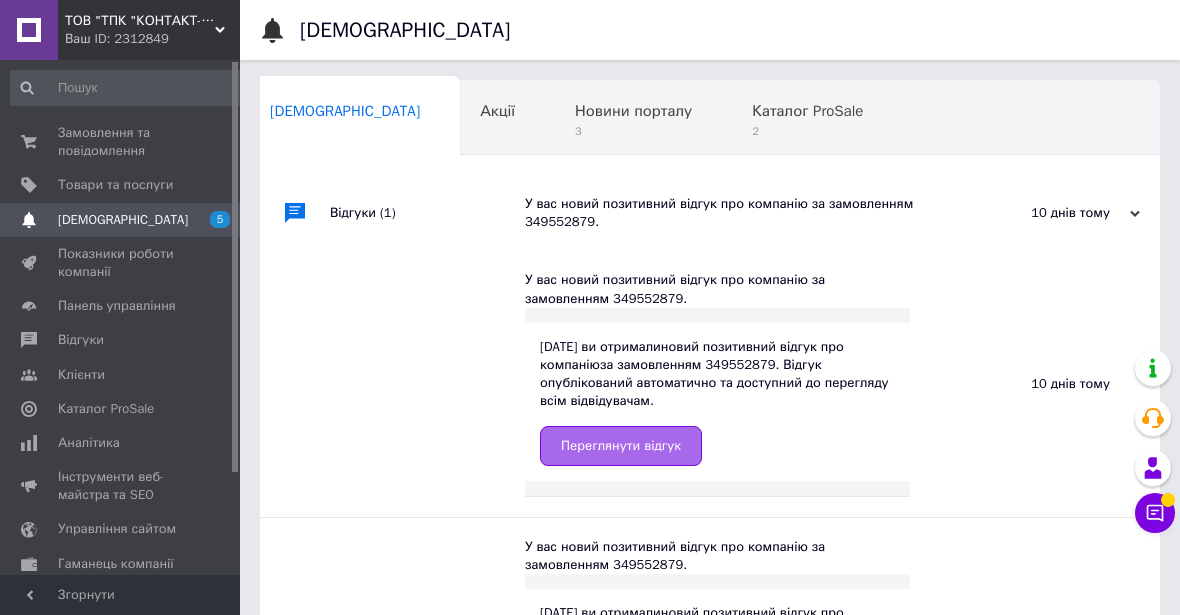 click on "Переглянути відгук" at bounding box center (621, 446) 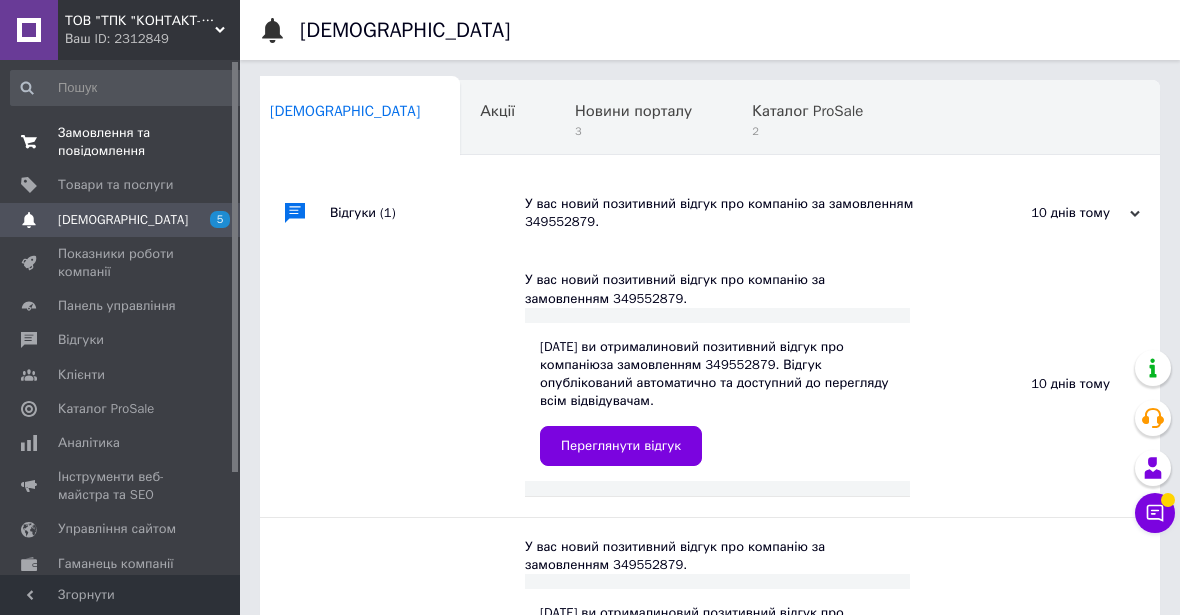 click on "Замовлення та повідомлення" at bounding box center [121, 142] 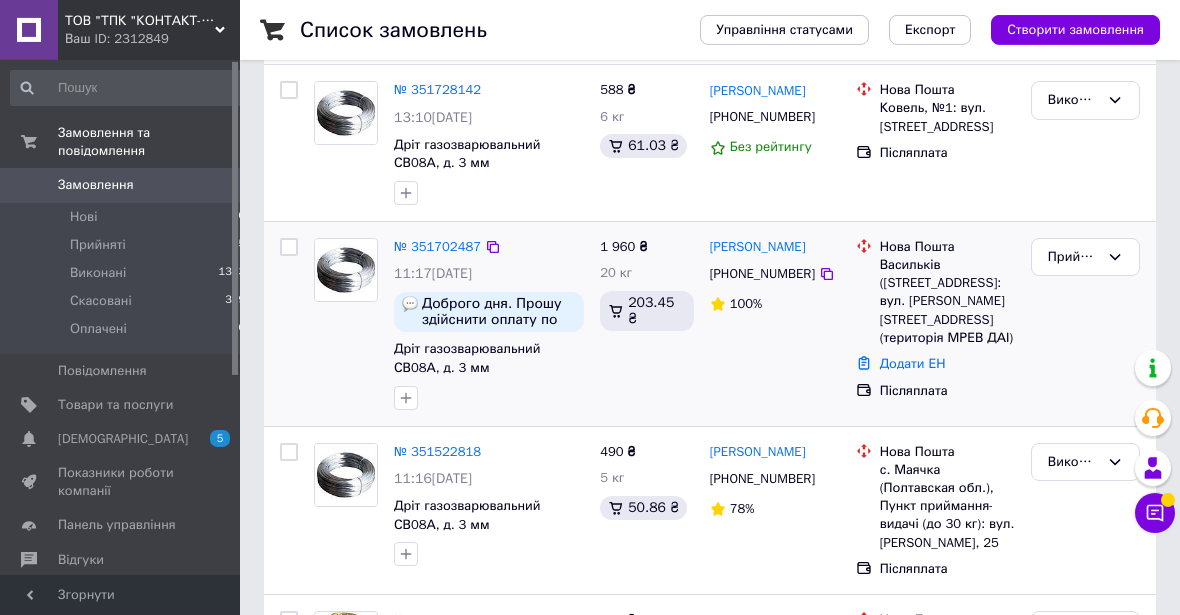 scroll, scrollTop: 714, scrollLeft: 0, axis: vertical 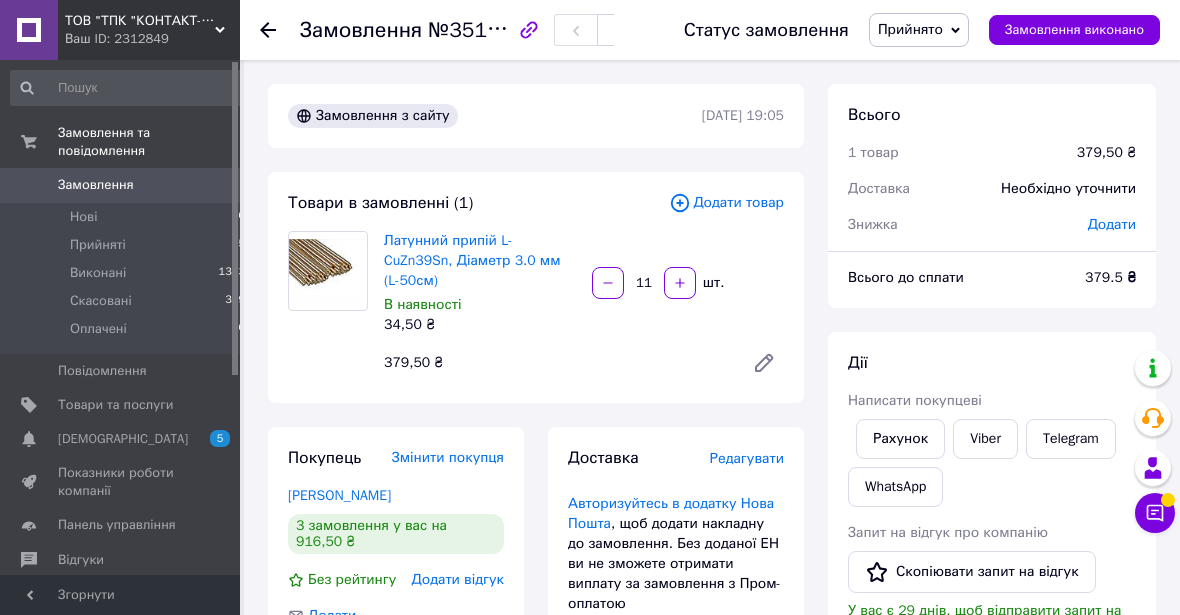 click on "Замовлення" at bounding box center (96, 185) 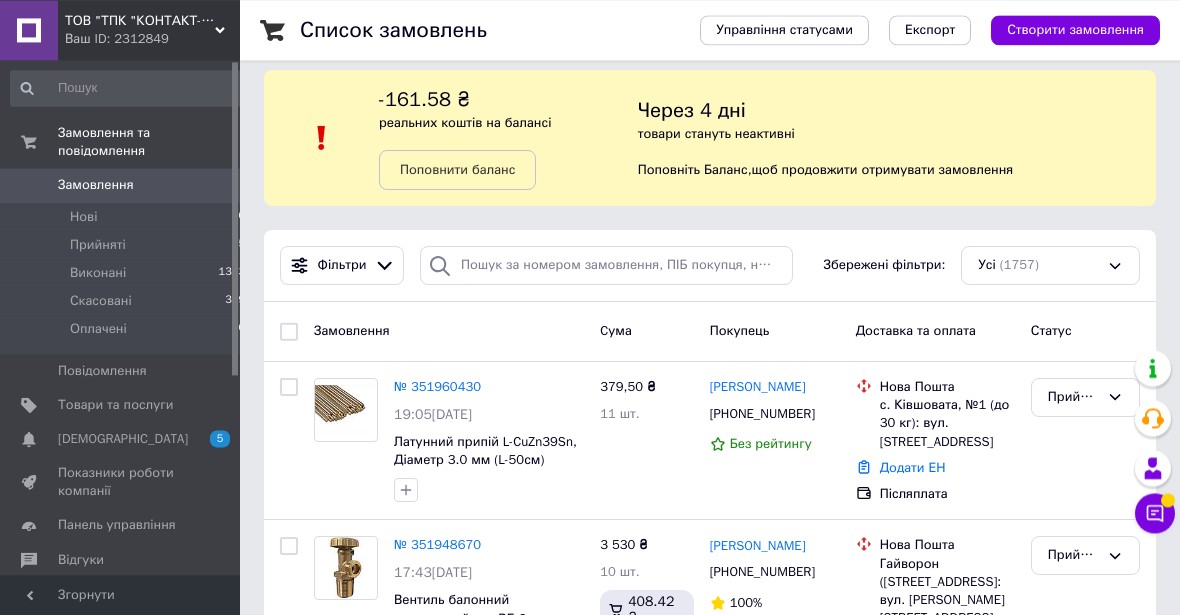 scroll, scrollTop: 0, scrollLeft: 0, axis: both 